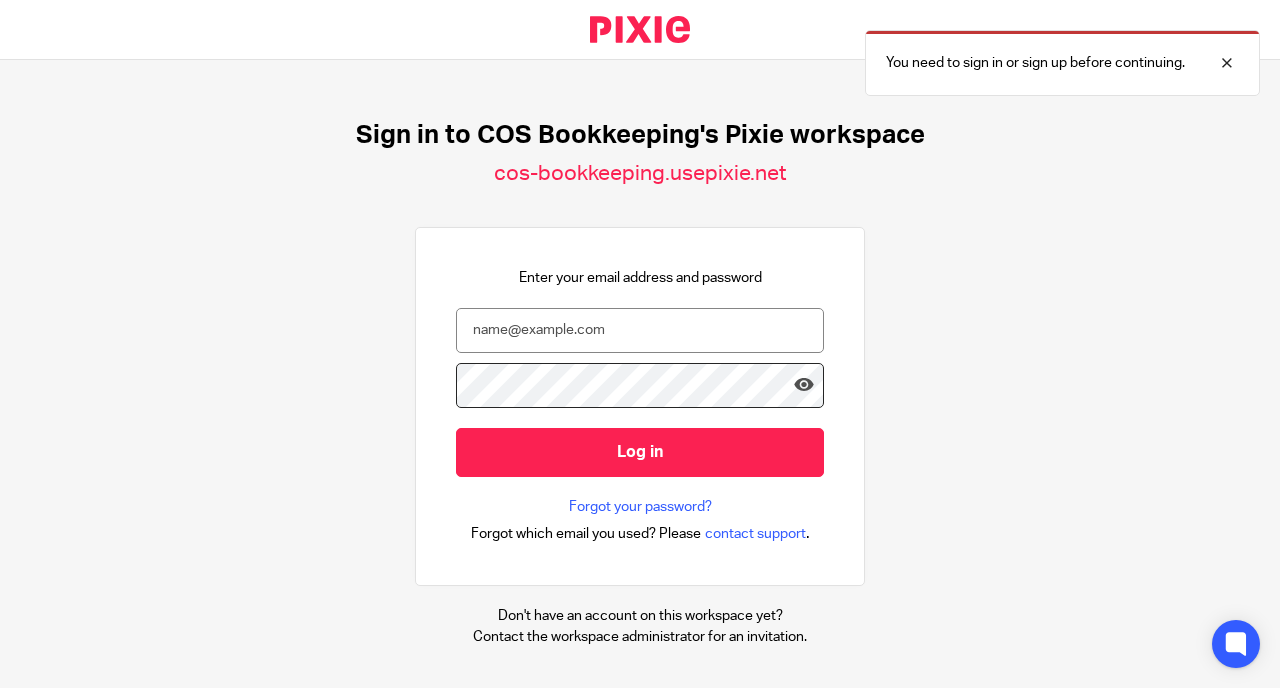 scroll, scrollTop: 0, scrollLeft: 0, axis: both 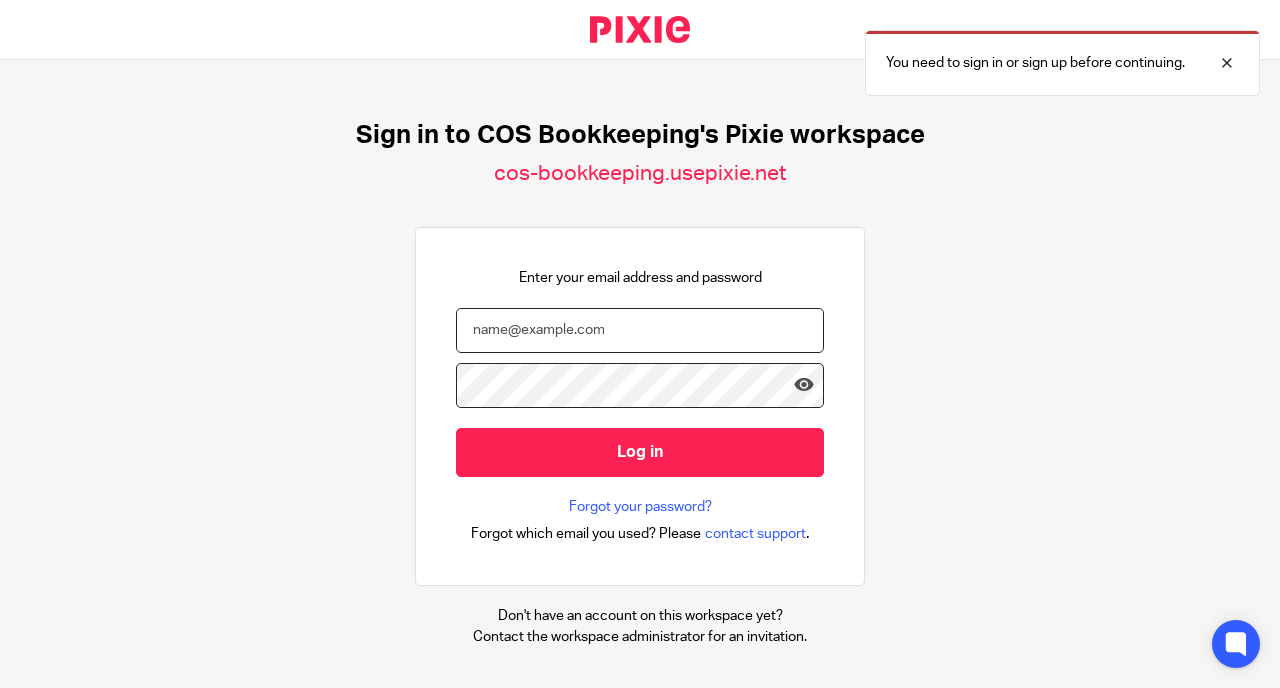 type on "[EMAIL]" 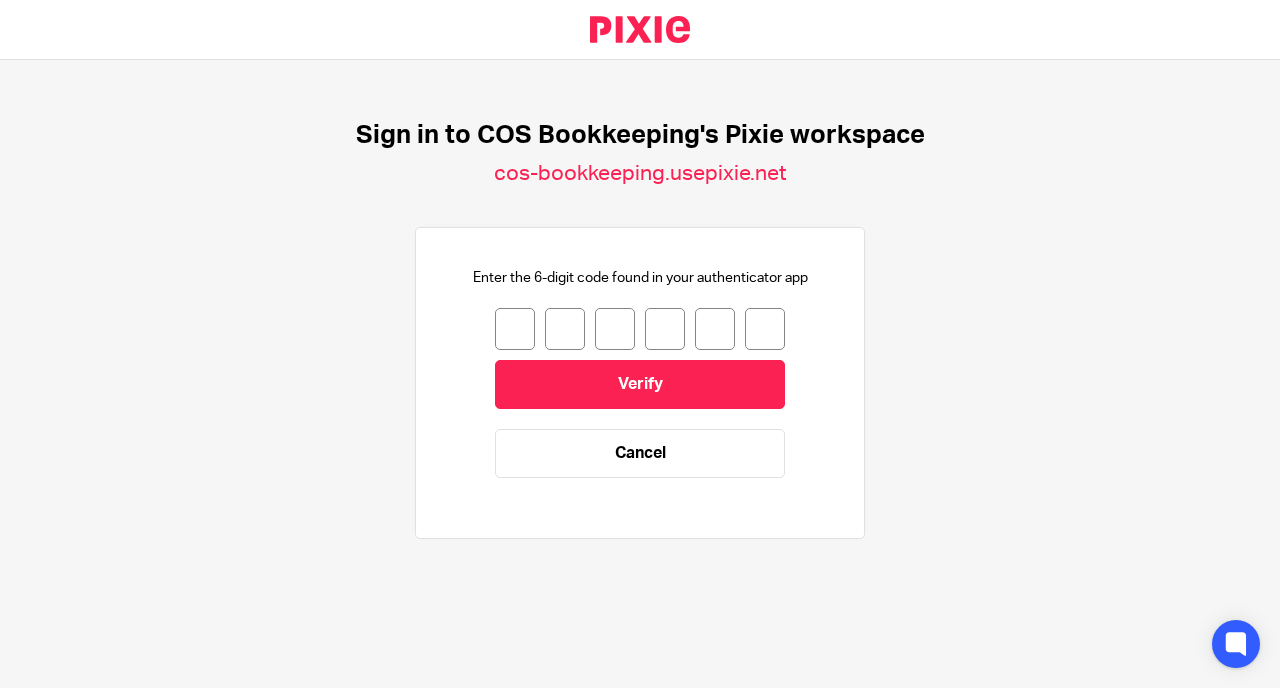 scroll, scrollTop: 0, scrollLeft: 0, axis: both 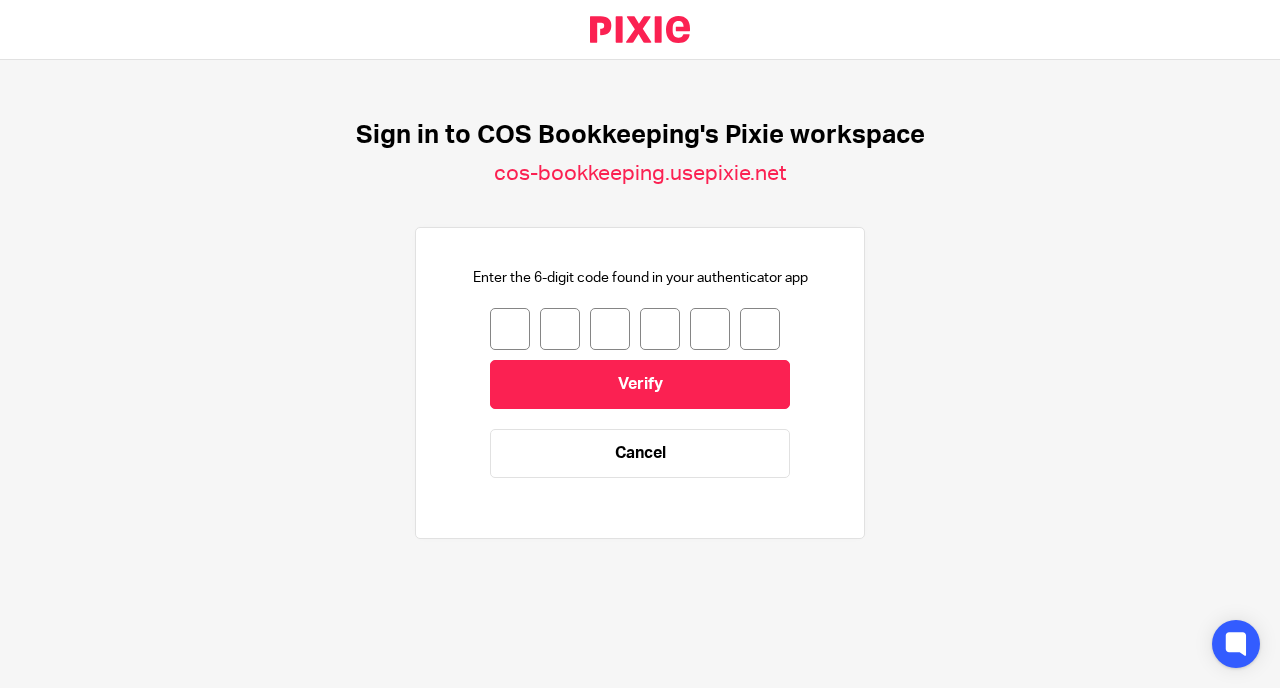 click at bounding box center (510, 329) 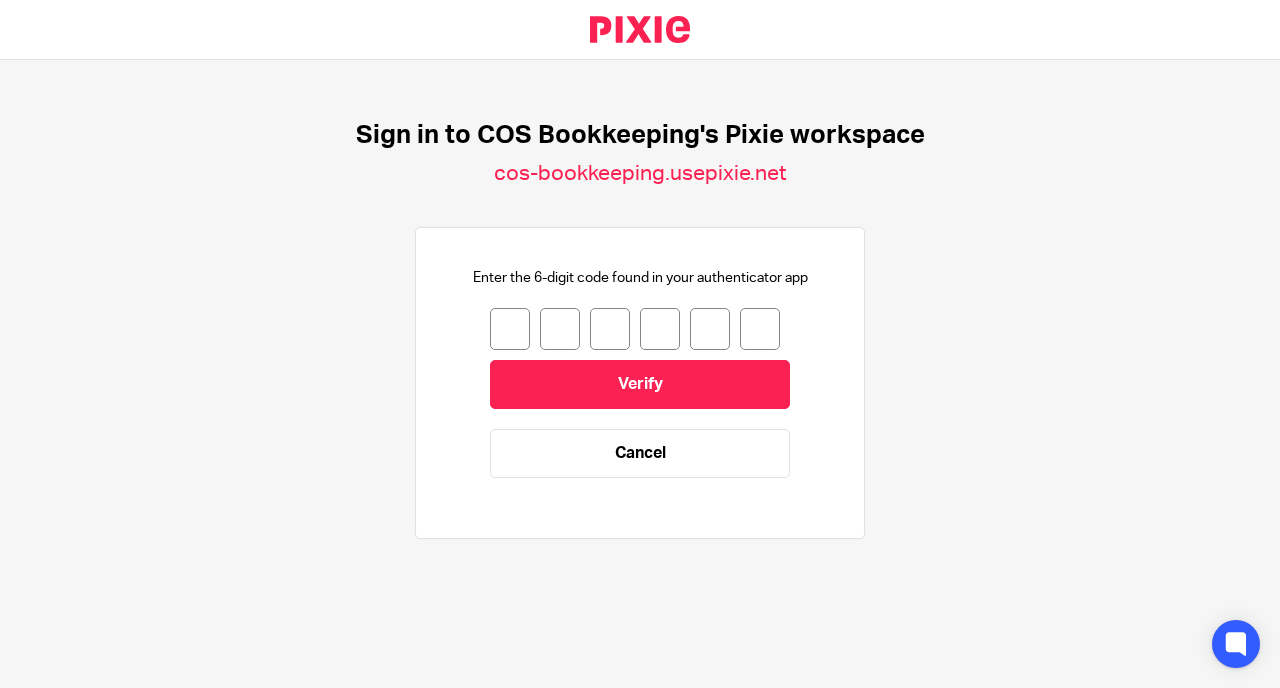 type on "8" 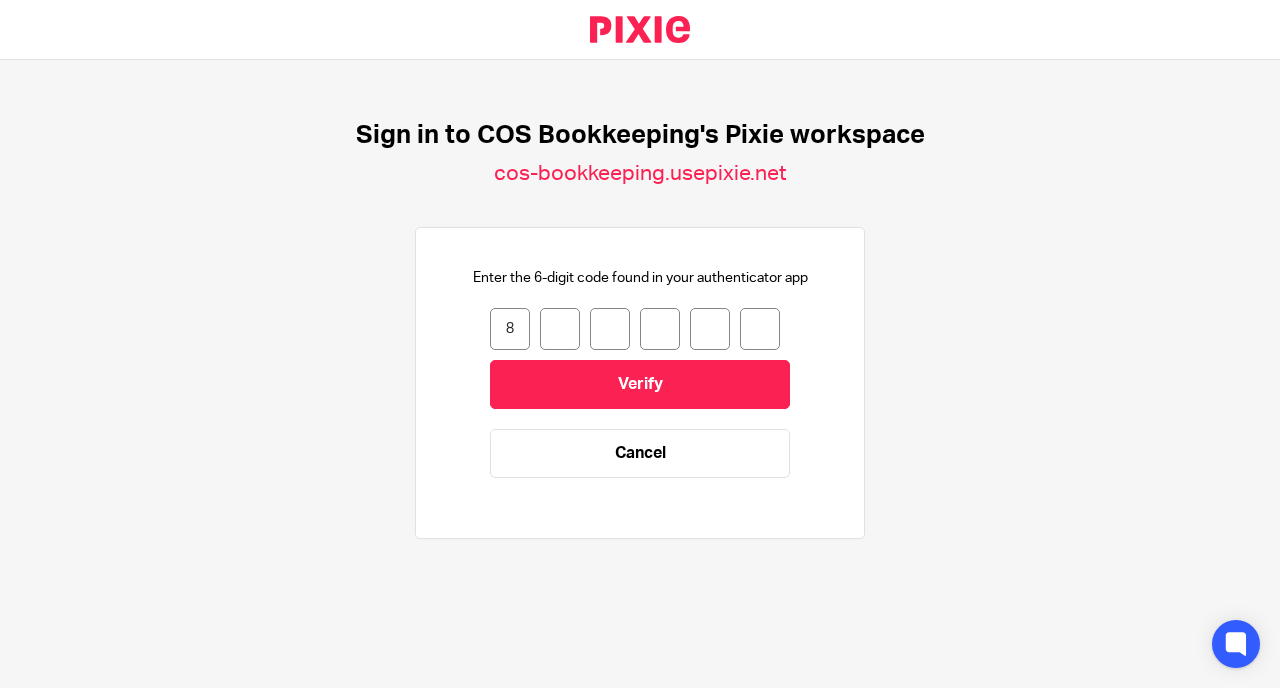 type on "0" 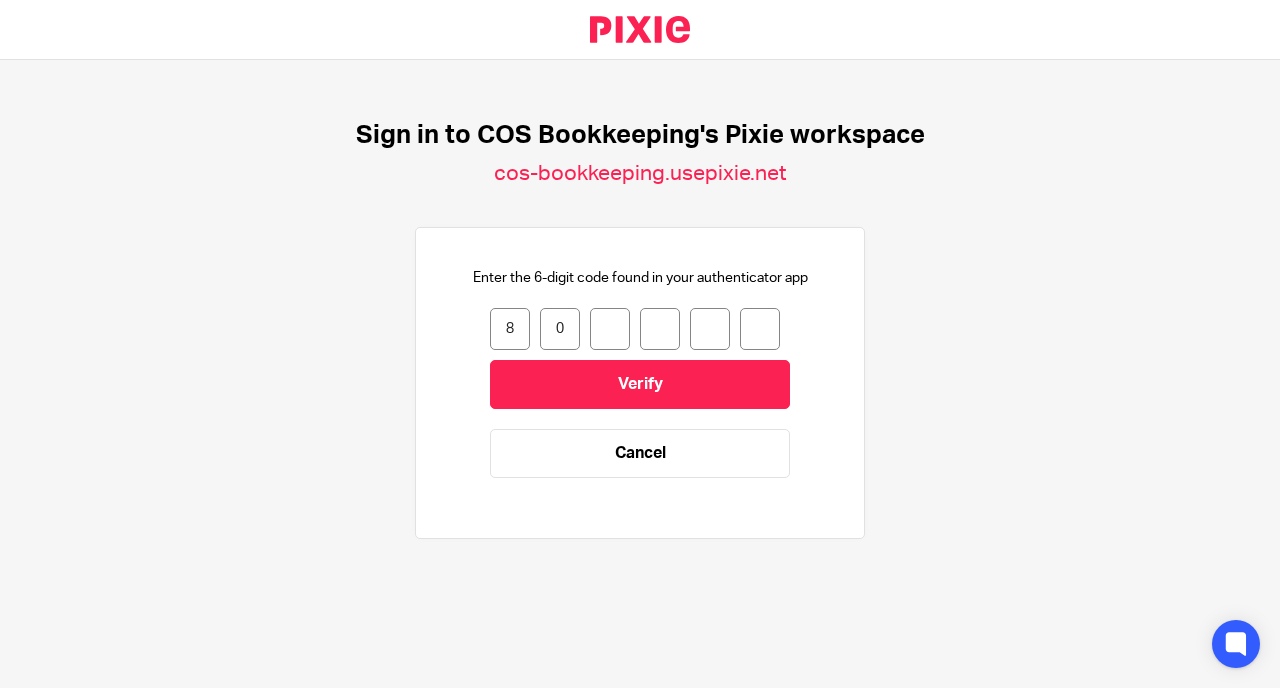 type on "1" 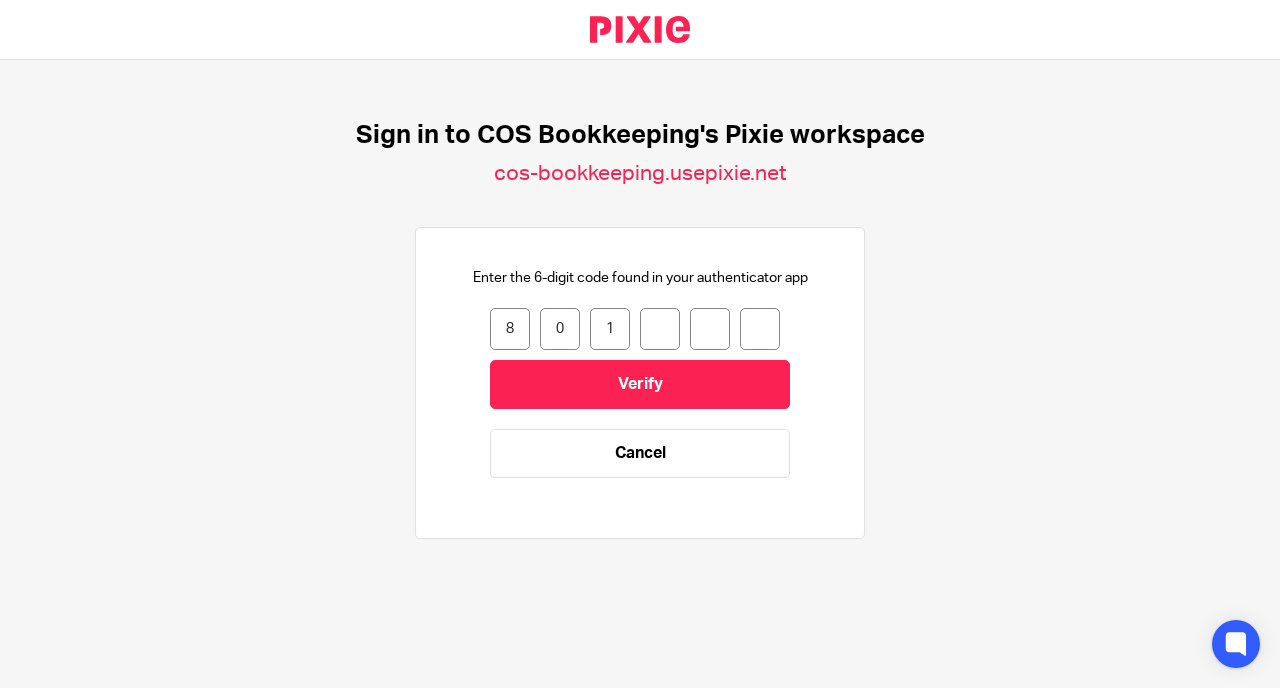 type on "6" 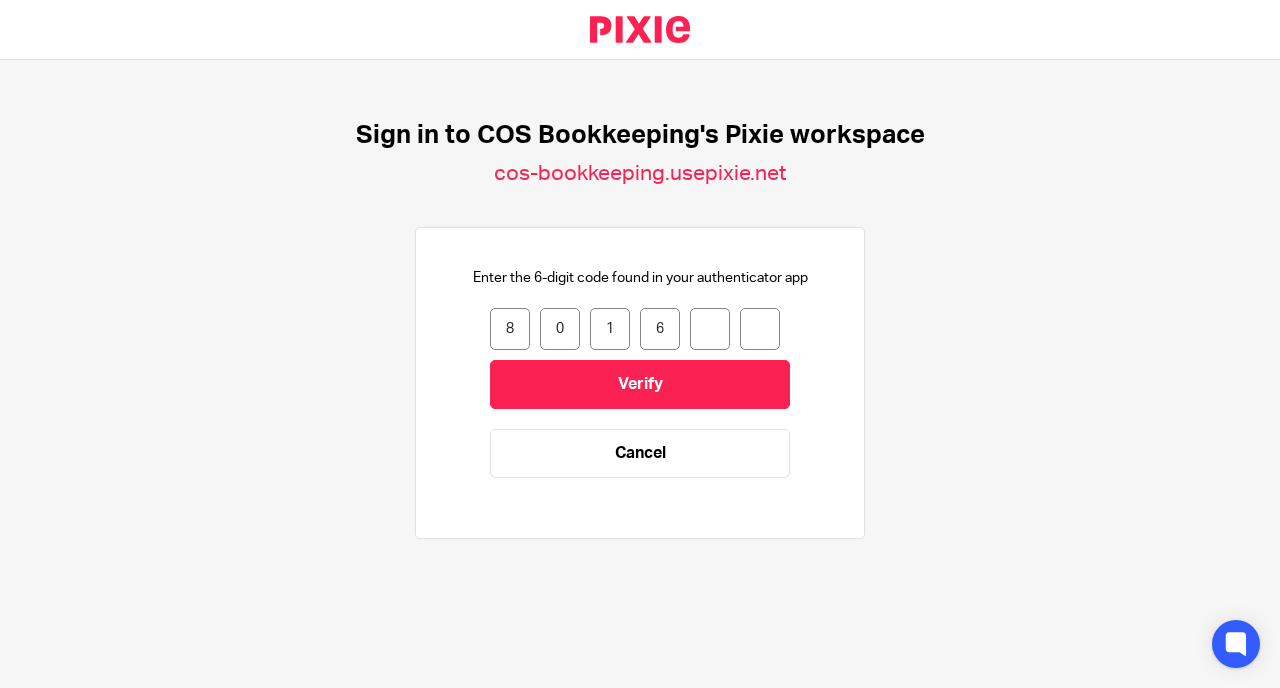 type on "4" 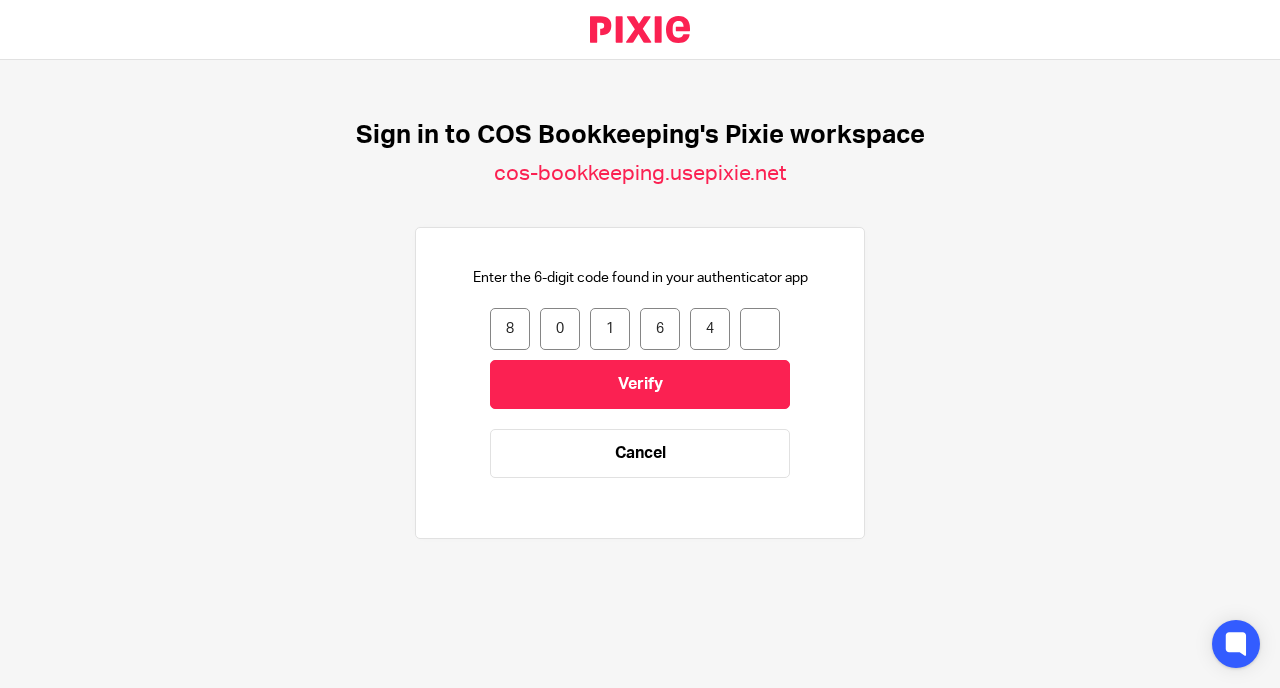 type on "7" 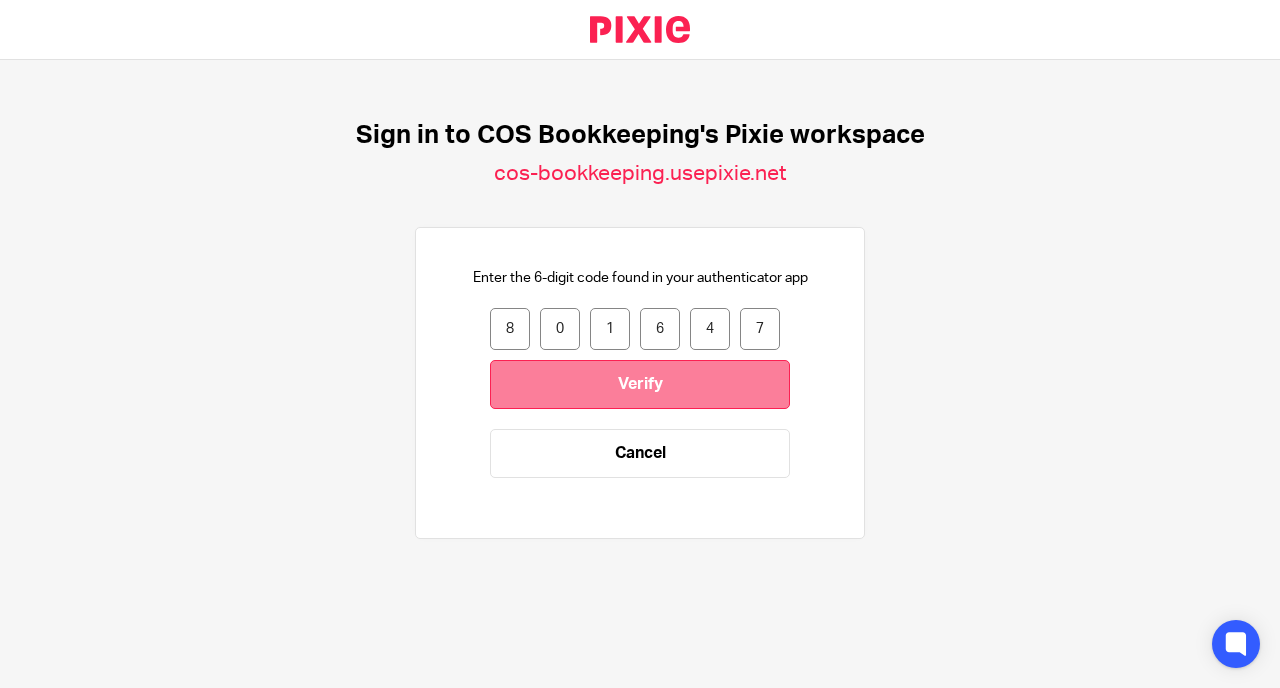 click on "Verify" at bounding box center [640, 384] 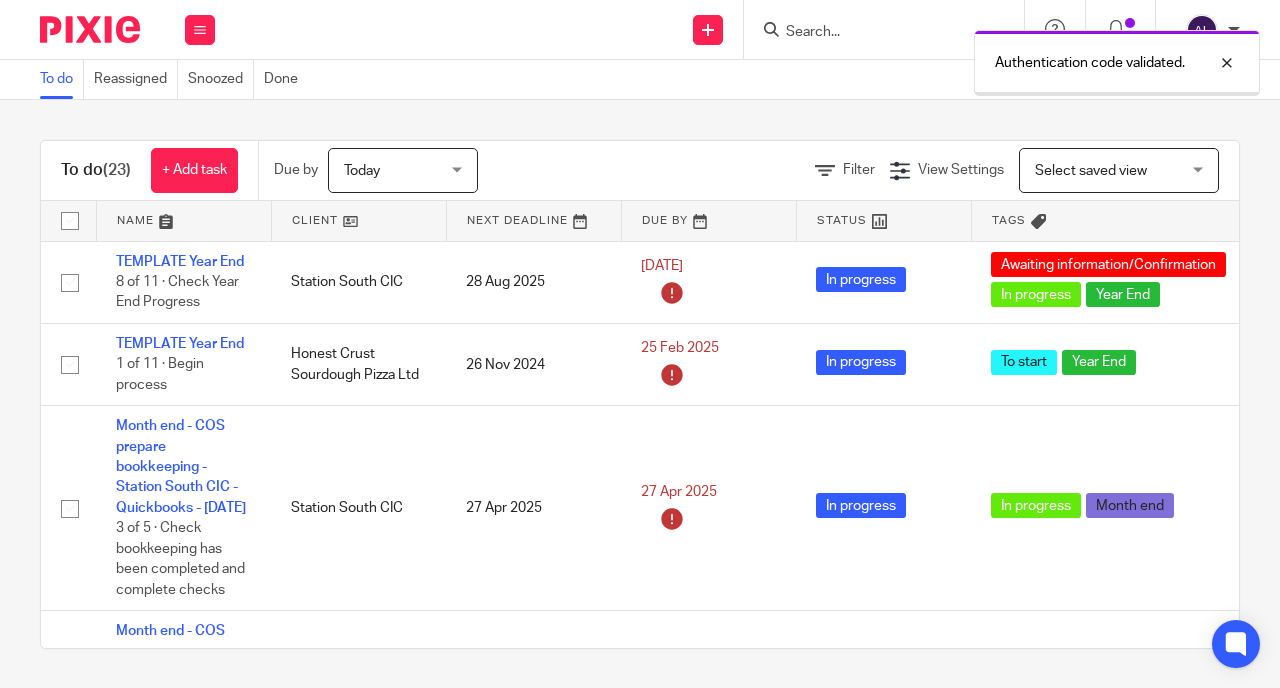 scroll, scrollTop: 0, scrollLeft: 0, axis: both 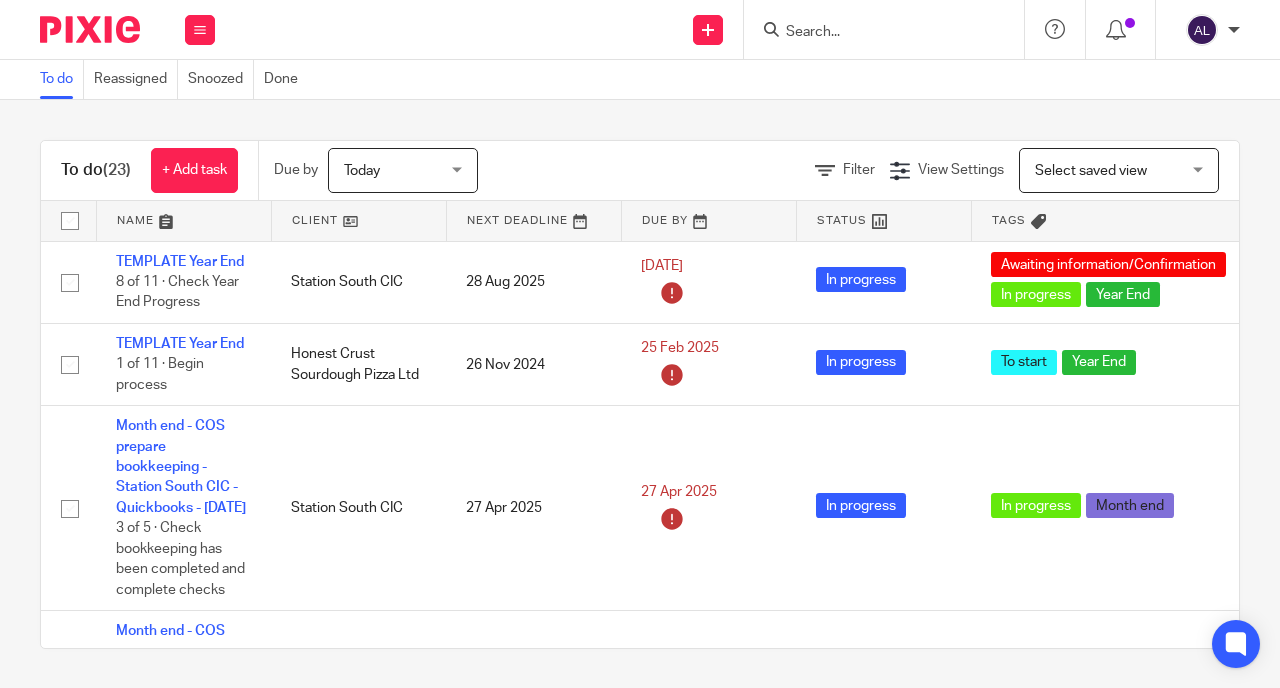 click at bounding box center (184, 221) 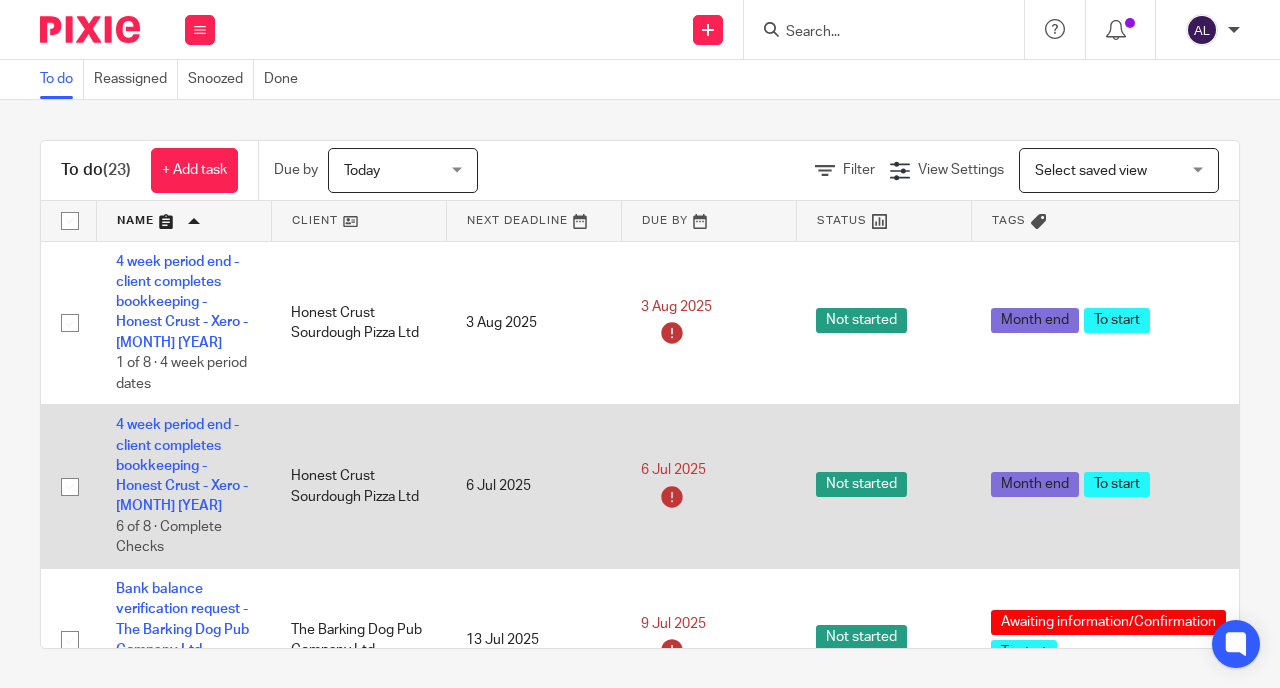 scroll, scrollTop: 0, scrollLeft: 0, axis: both 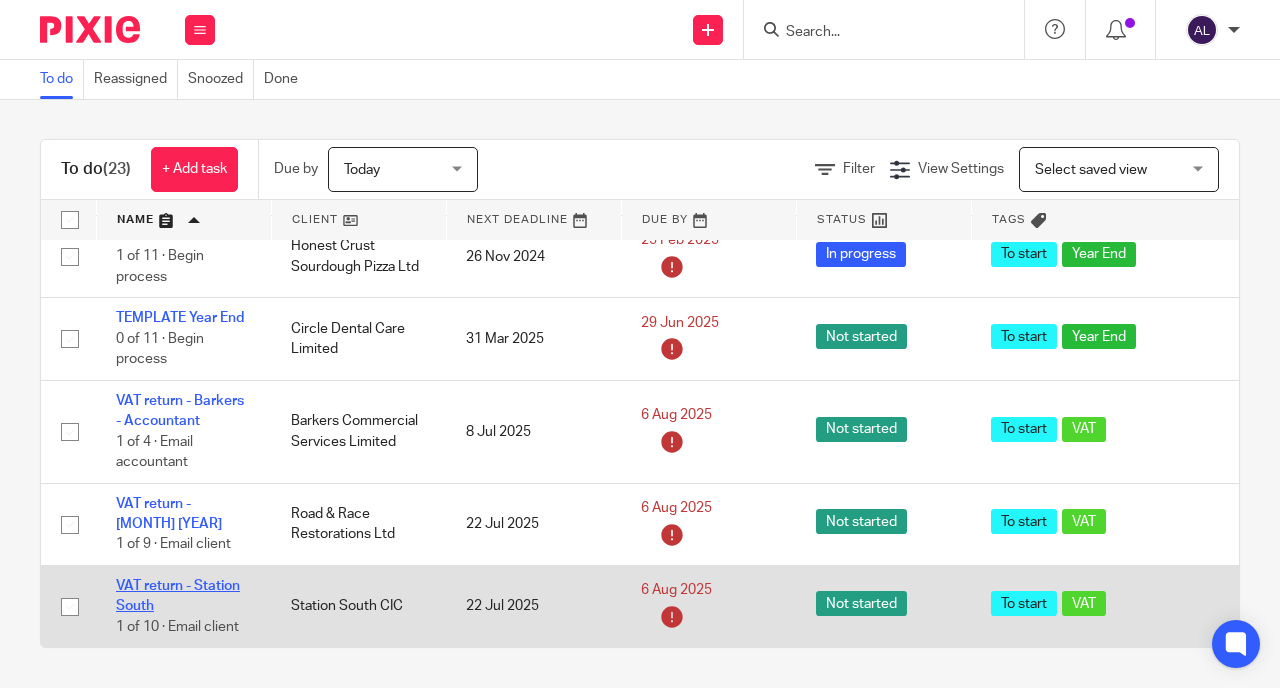 click on "VAT return - Station South" at bounding box center (178, 596) 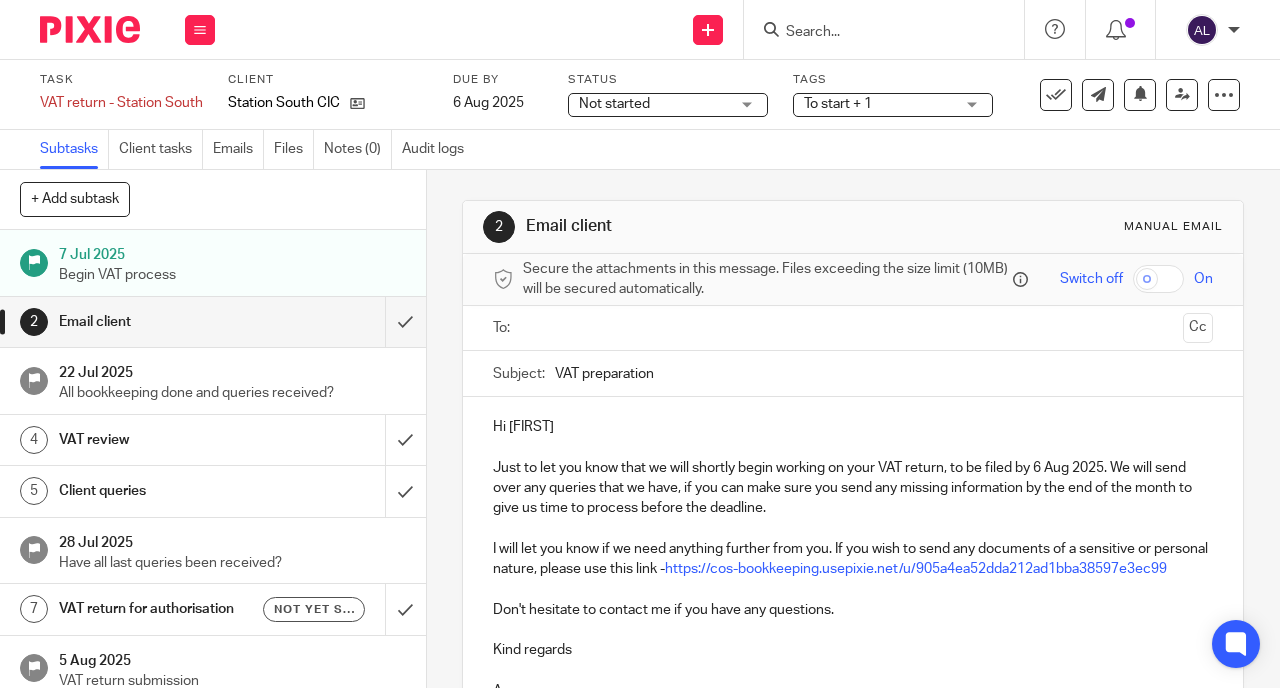 scroll, scrollTop: 0, scrollLeft: 0, axis: both 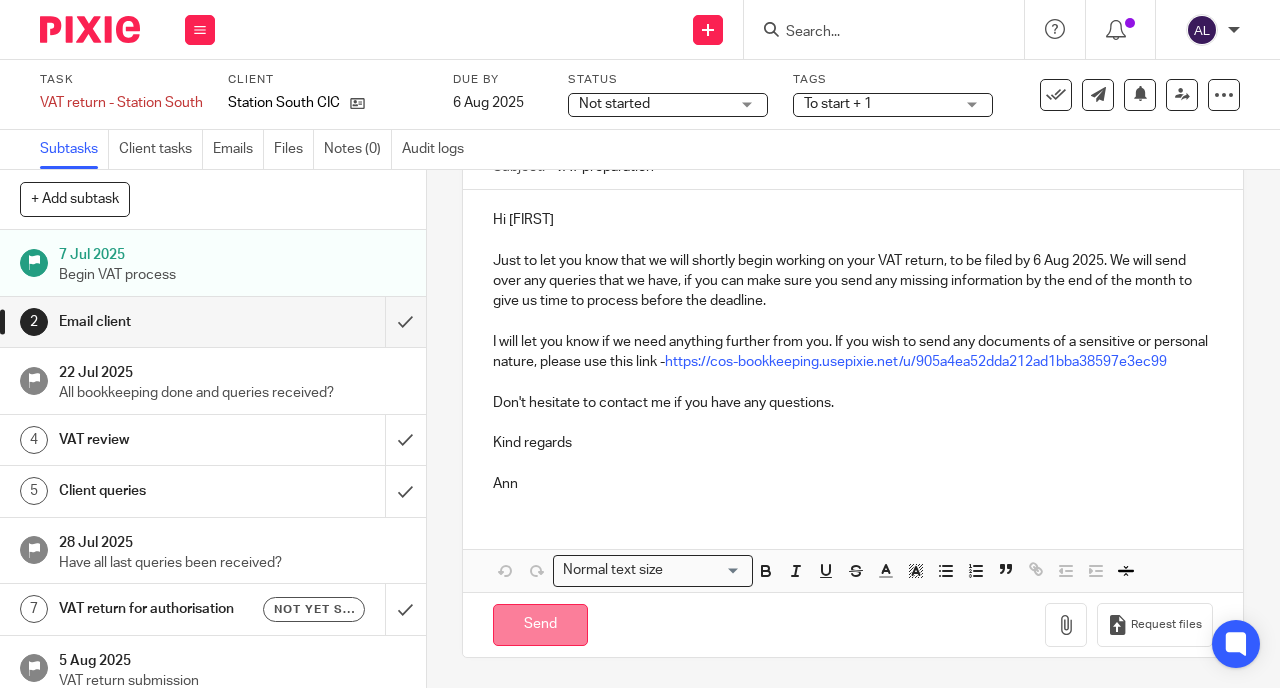 click on "Send" at bounding box center (540, 625) 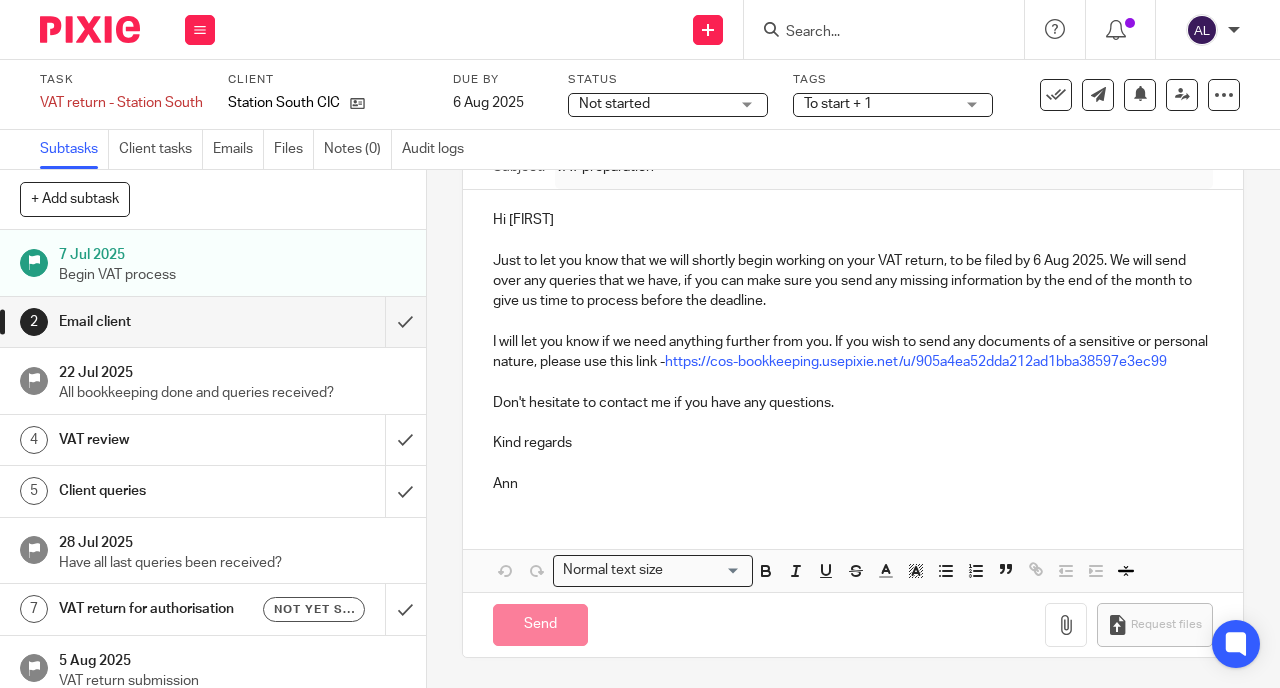 type on "Sent" 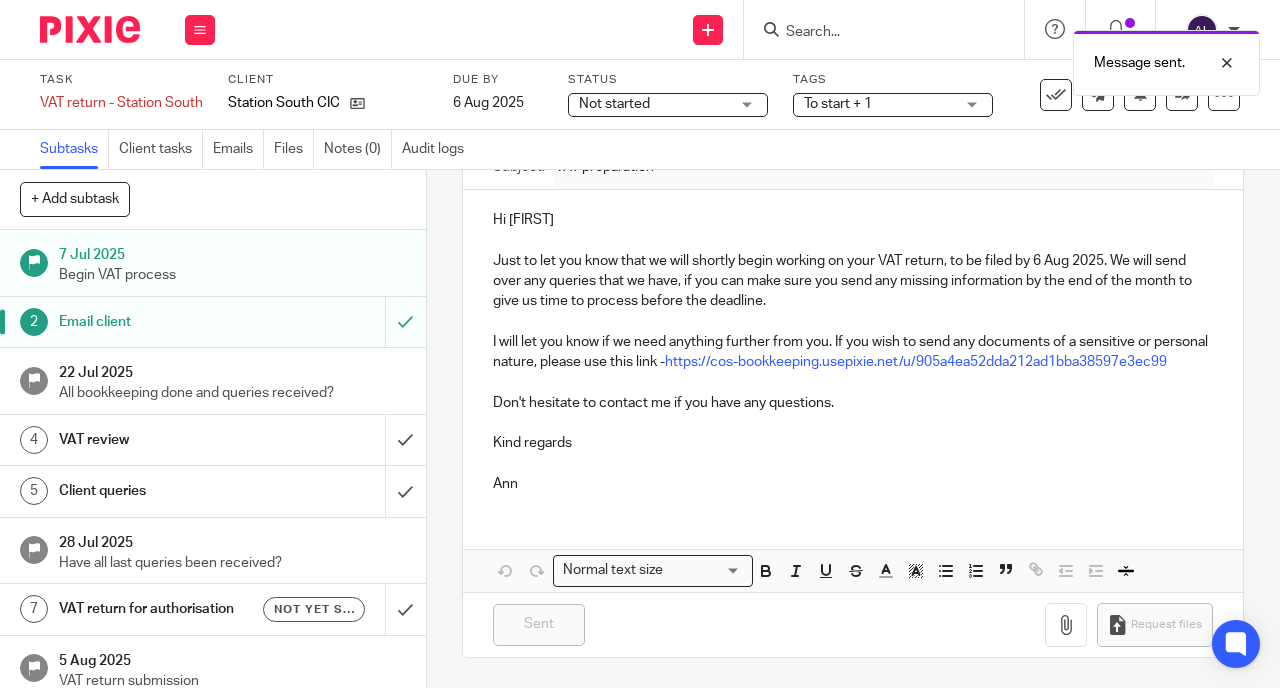 click on "VAT review" at bounding box center (161, 440) 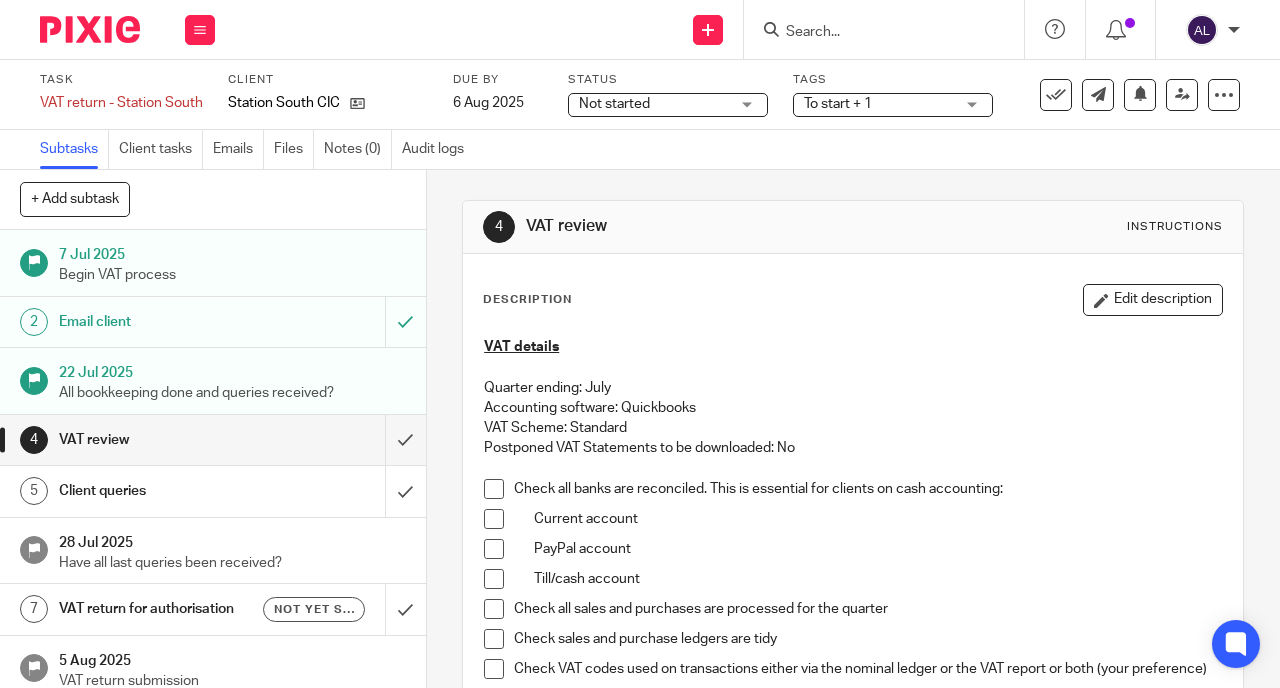 scroll, scrollTop: 0, scrollLeft: 0, axis: both 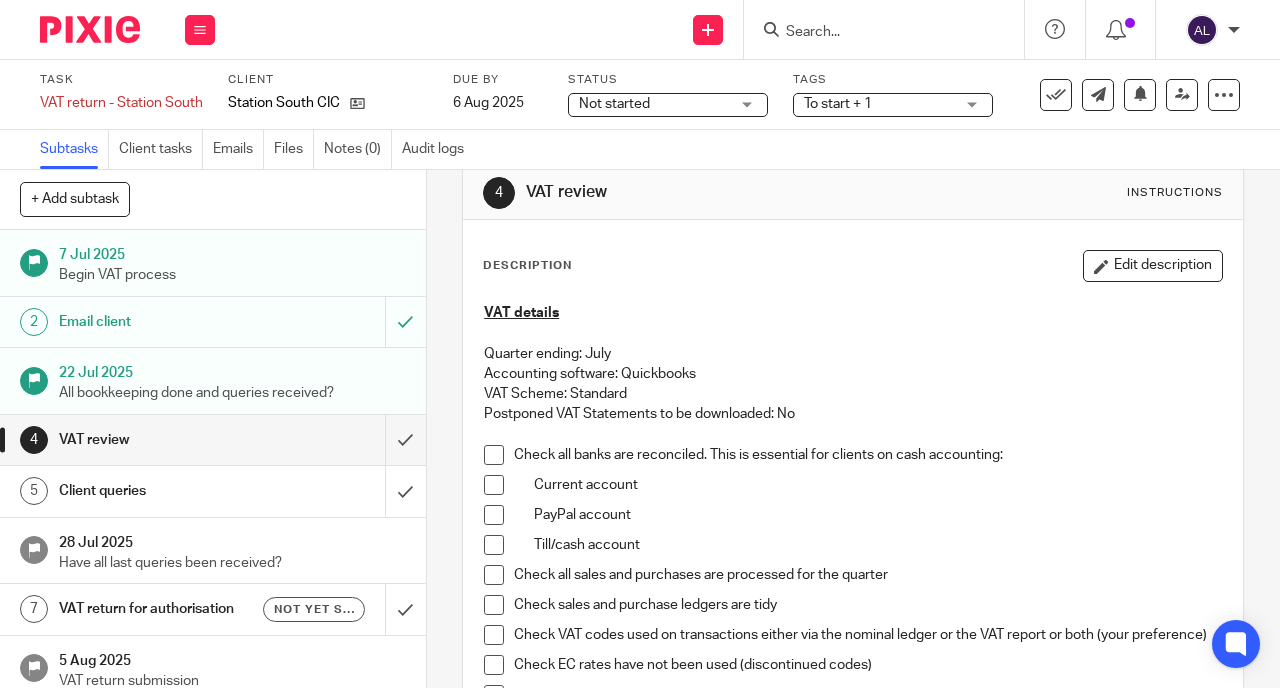 click at bounding box center (494, 515) 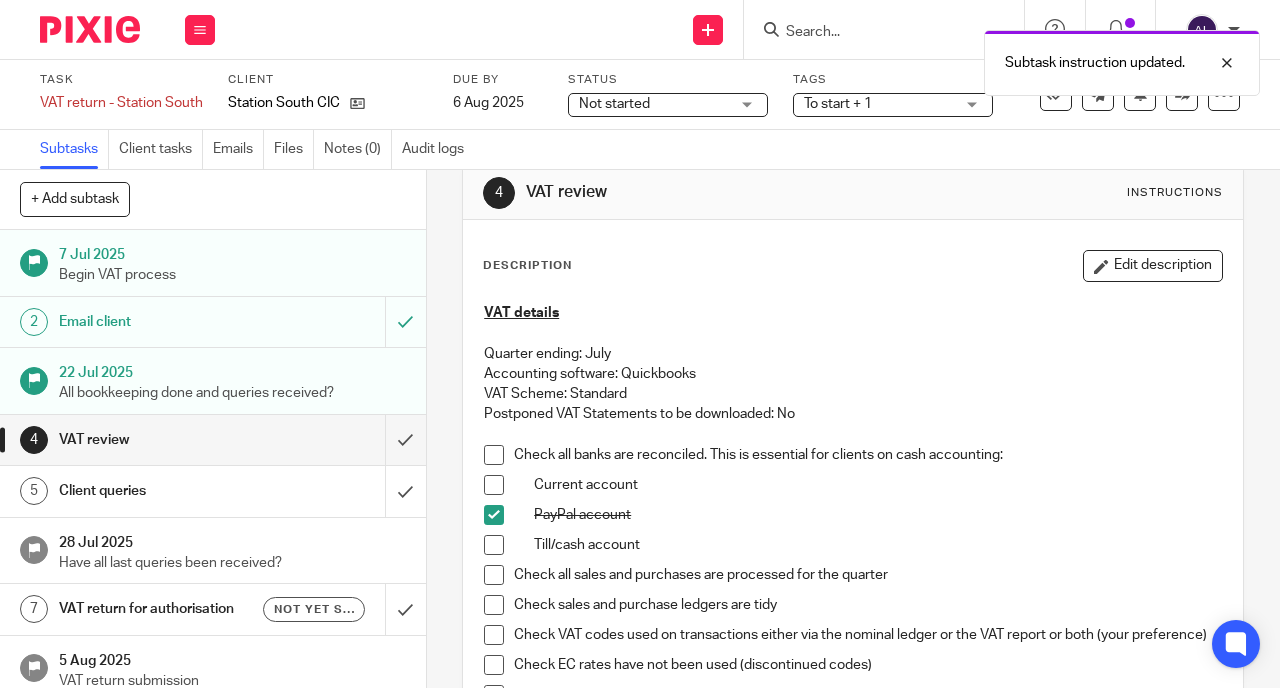 click at bounding box center (494, 545) 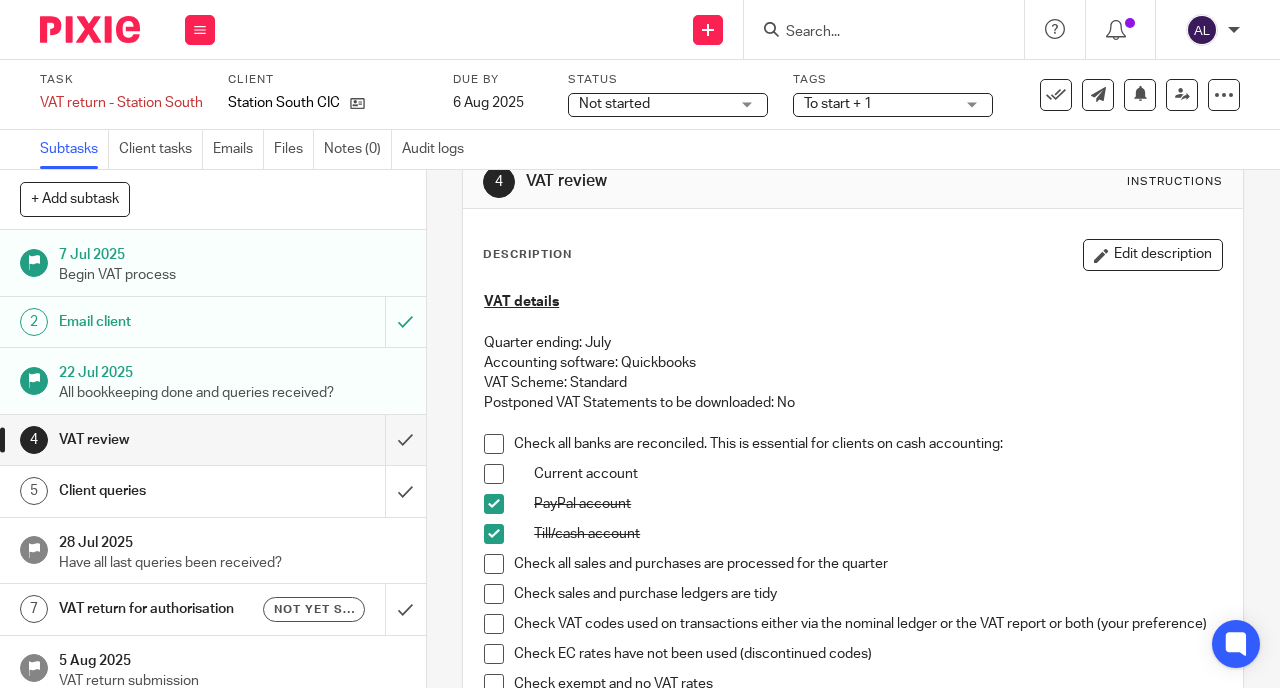 scroll, scrollTop: 47, scrollLeft: 0, axis: vertical 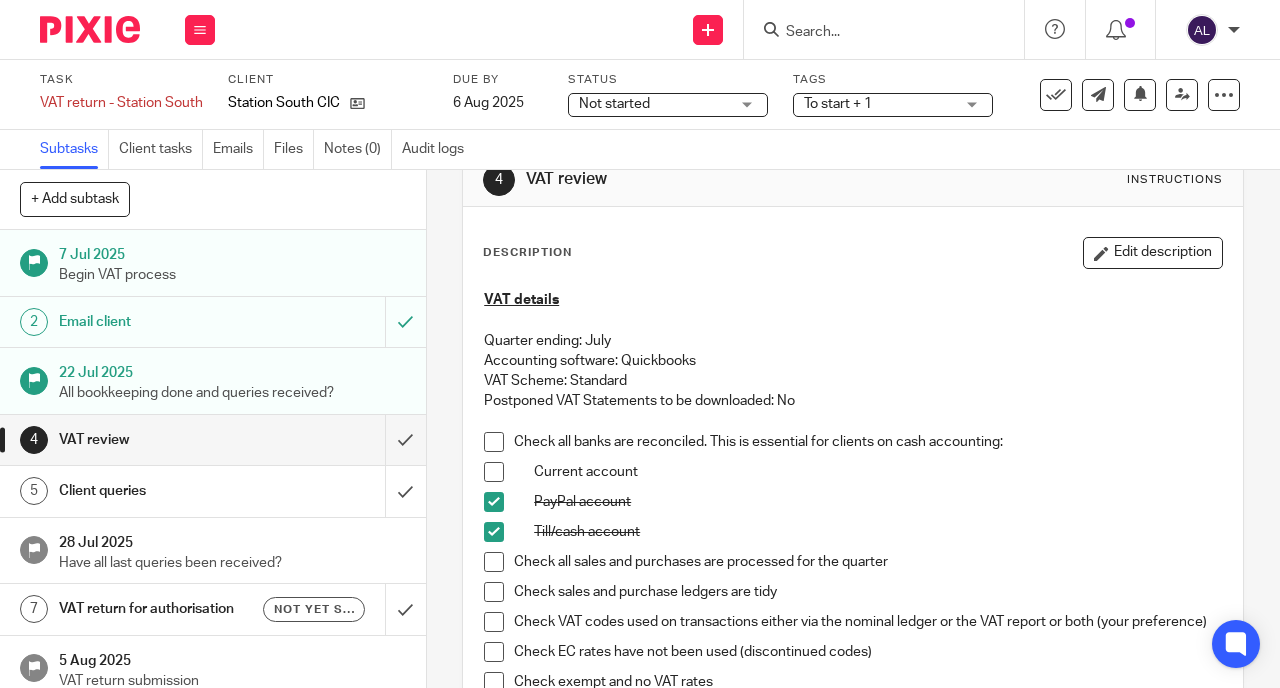 click at bounding box center (494, 562) 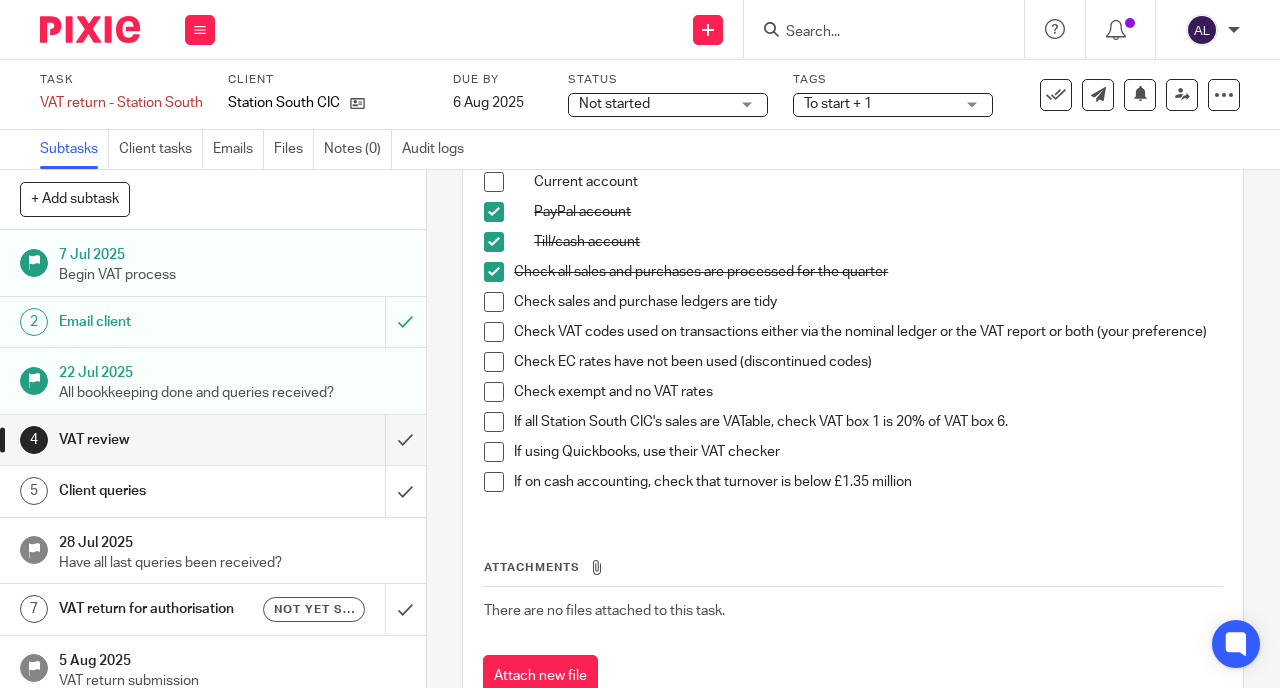scroll, scrollTop: 341, scrollLeft: 0, axis: vertical 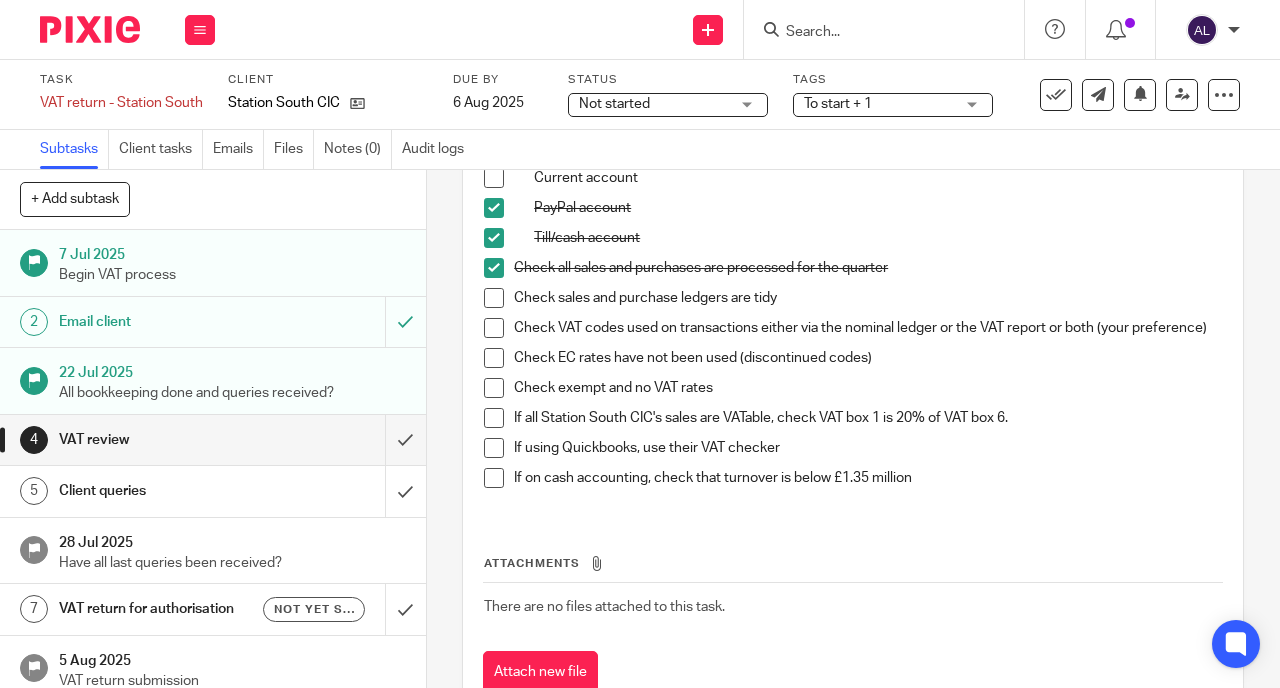 click at bounding box center [494, 298] 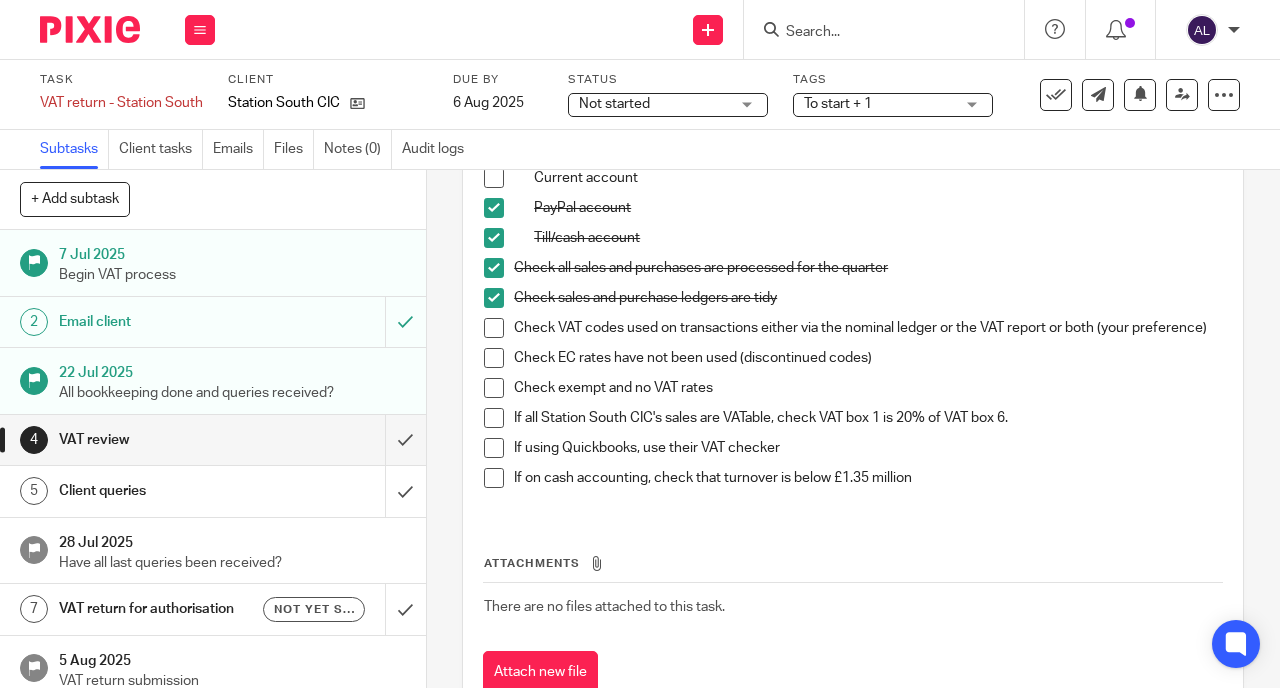 click at bounding box center (494, 328) 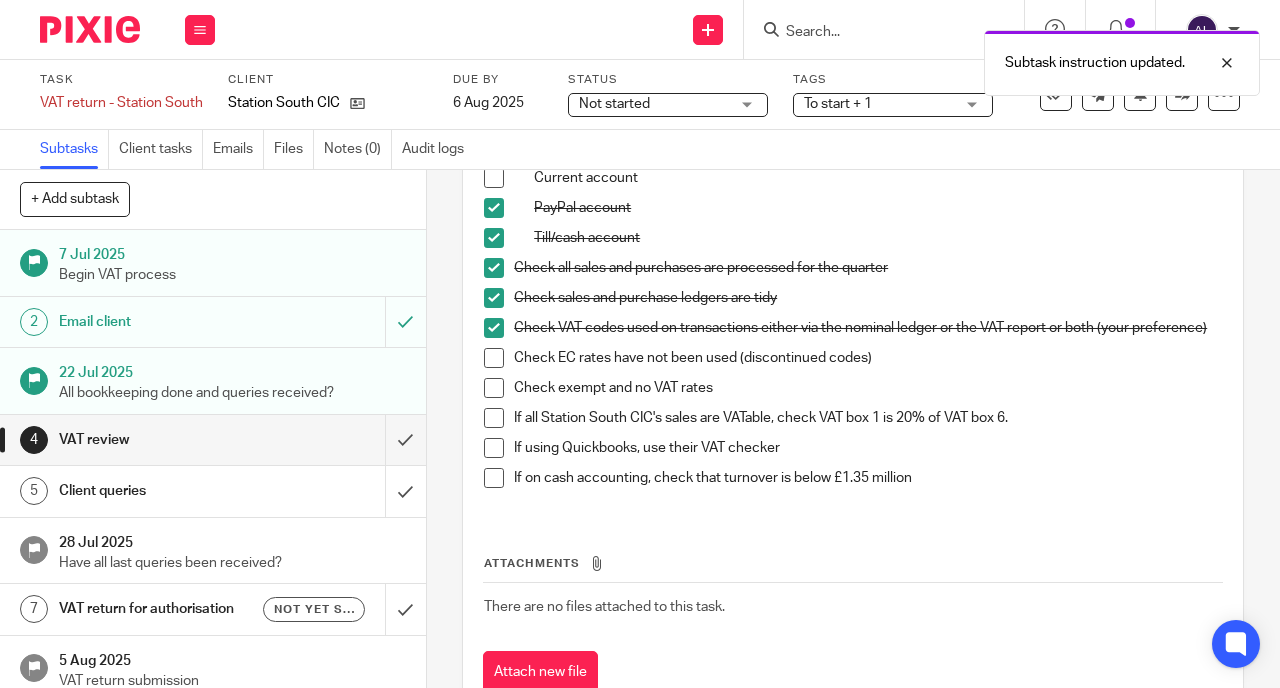click at bounding box center (494, 358) 